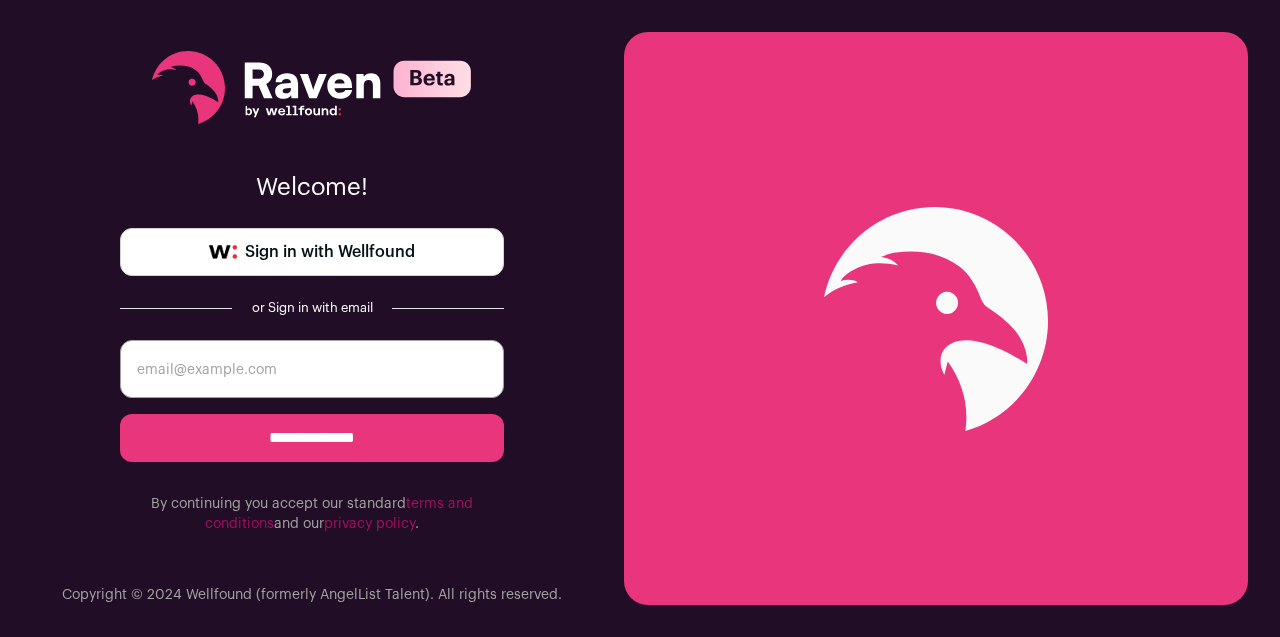scroll, scrollTop: 0, scrollLeft: 0, axis: both 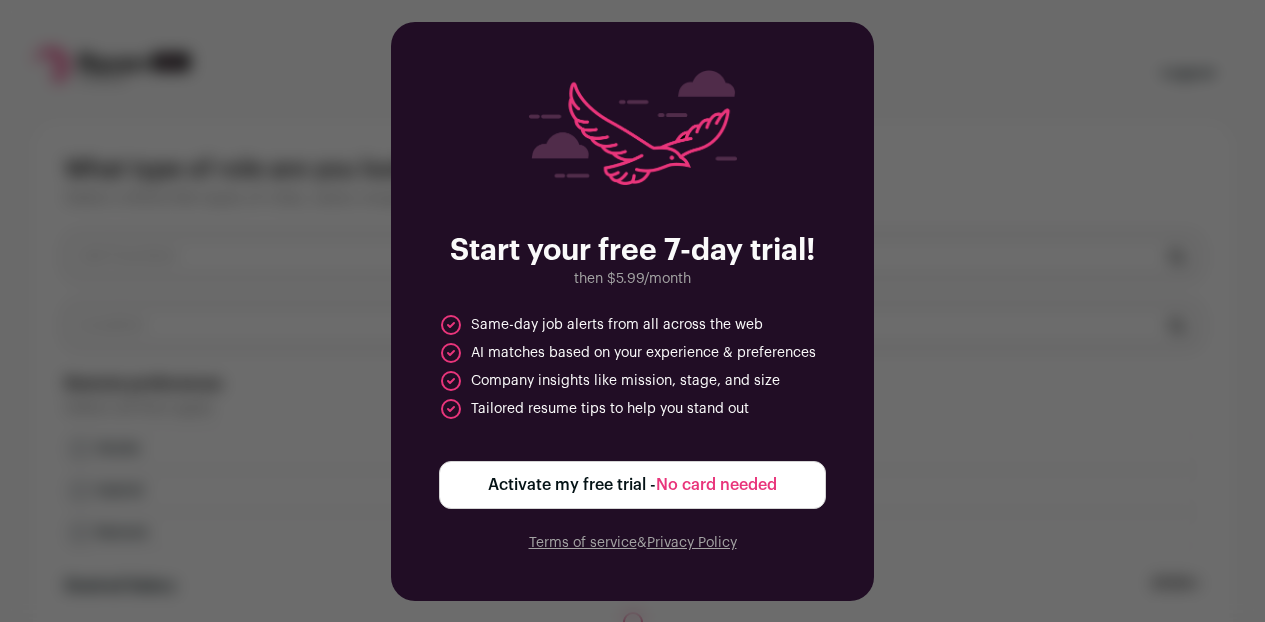 click on "Start your free 7-day trial!
then $5.99/month
Same-day job alerts from all across the web
AI matches based on your experience & preferences
Company insights like mission, stage, and size
Tailored resume tips to help you stand out
Activate my free trial -
No card needed
Terms of service
&
Privacy Policy" at bounding box center [632, 311] 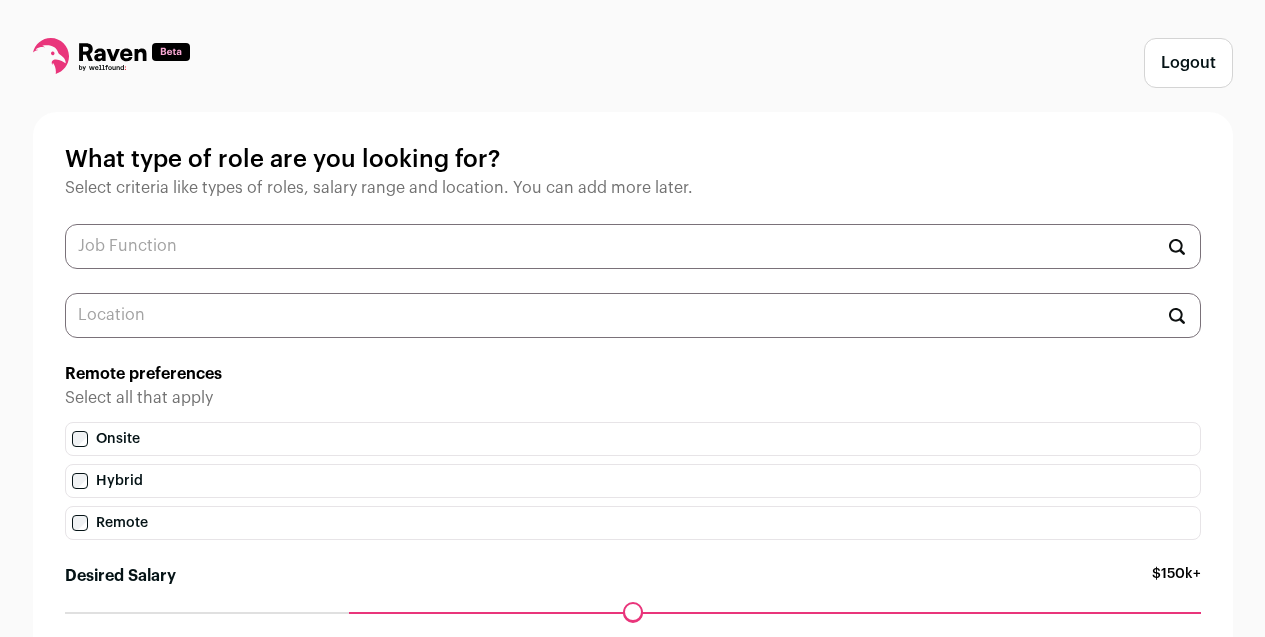 scroll, scrollTop: 0, scrollLeft: 0, axis: both 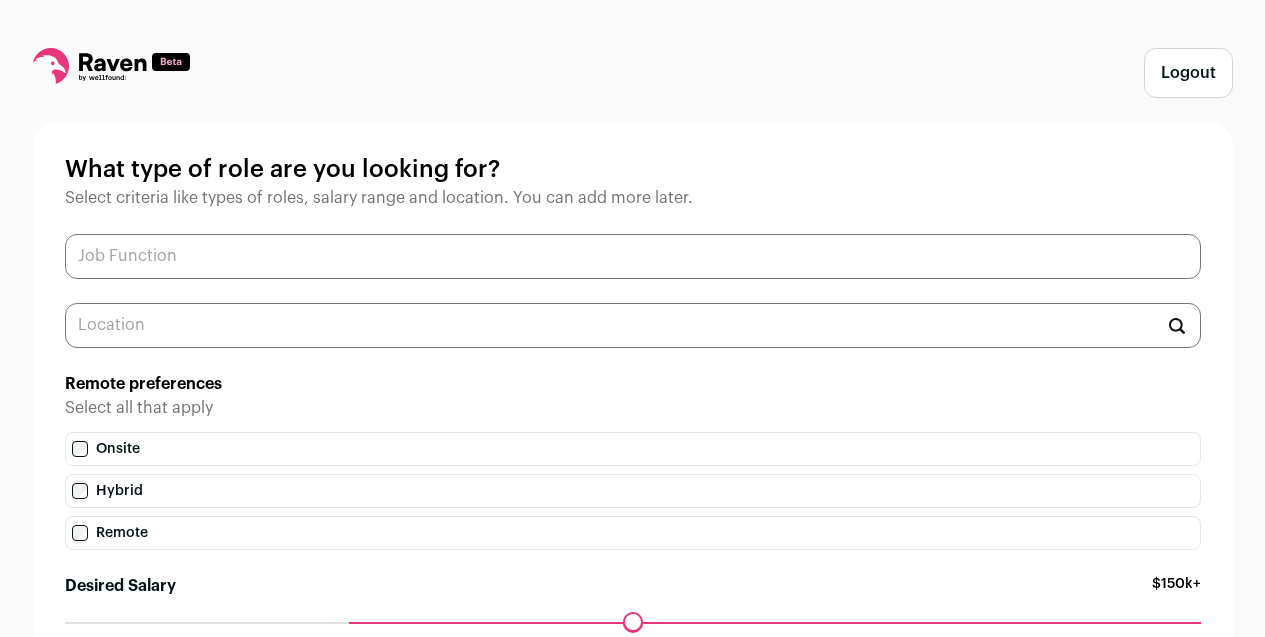 click at bounding box center [633, 256] 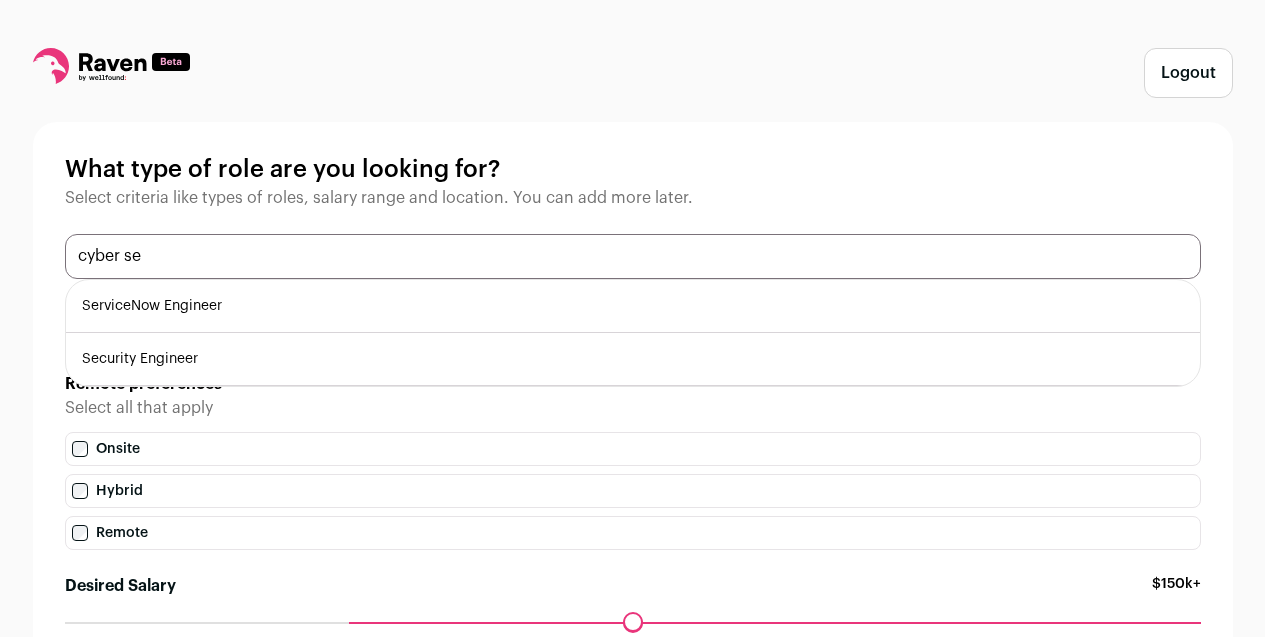 type on "cyber se" 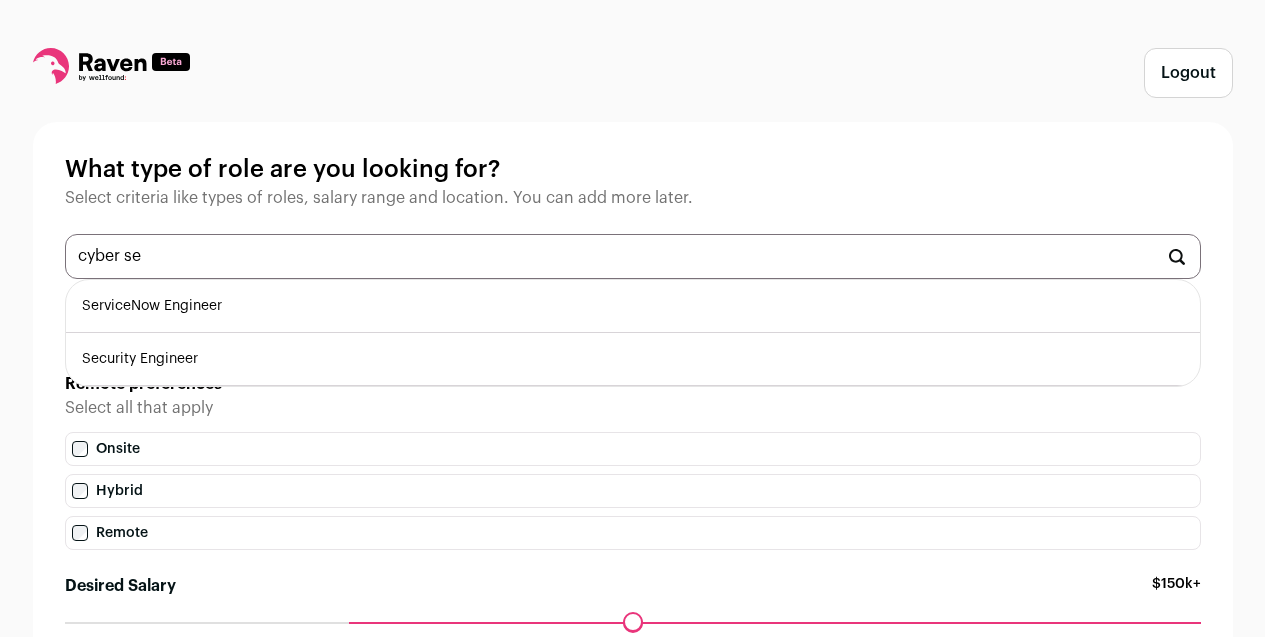 click on "Security Engineer" at bounding box center [633, 359] 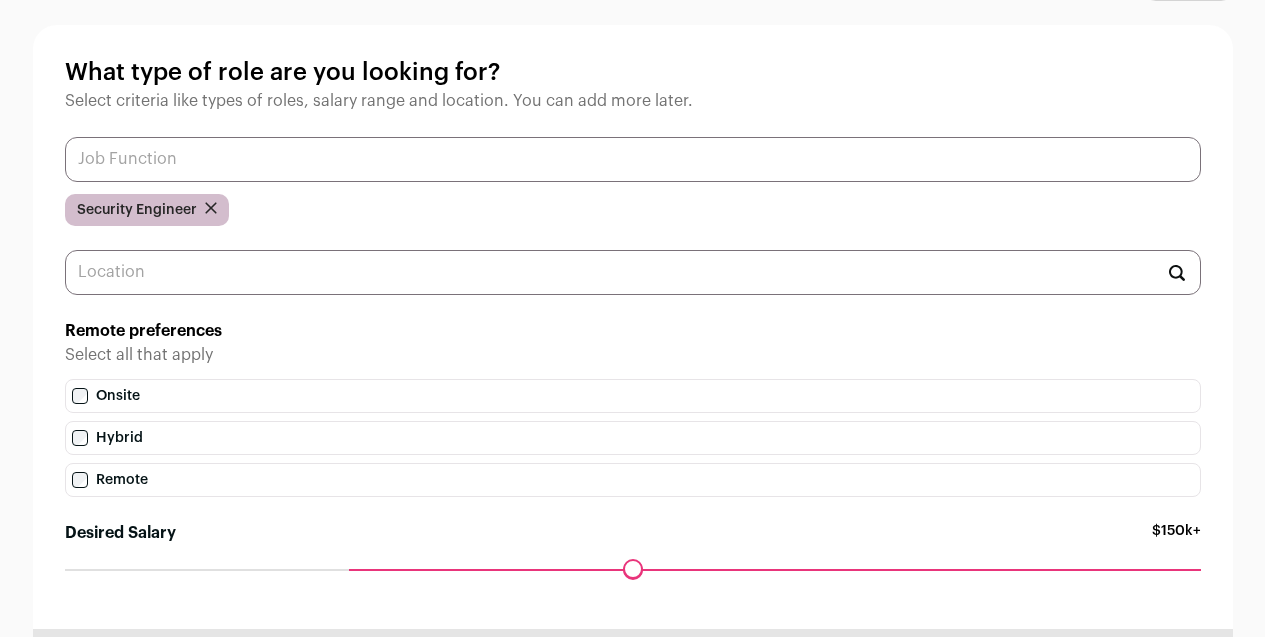 scroll, scrollTop: 100, scrollLeft: 0, axis: vertical 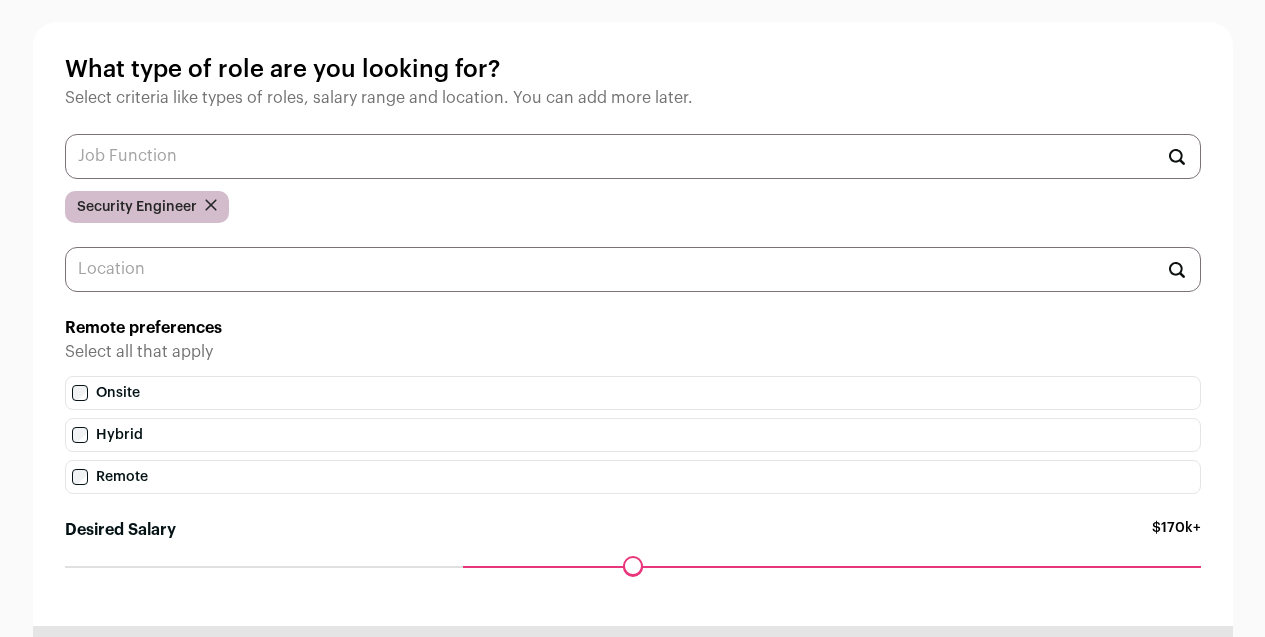 drag, startPoint x: 355, startPoint y: 577, endPoint x: 473, endPoint y: 582, distance: 118.10589 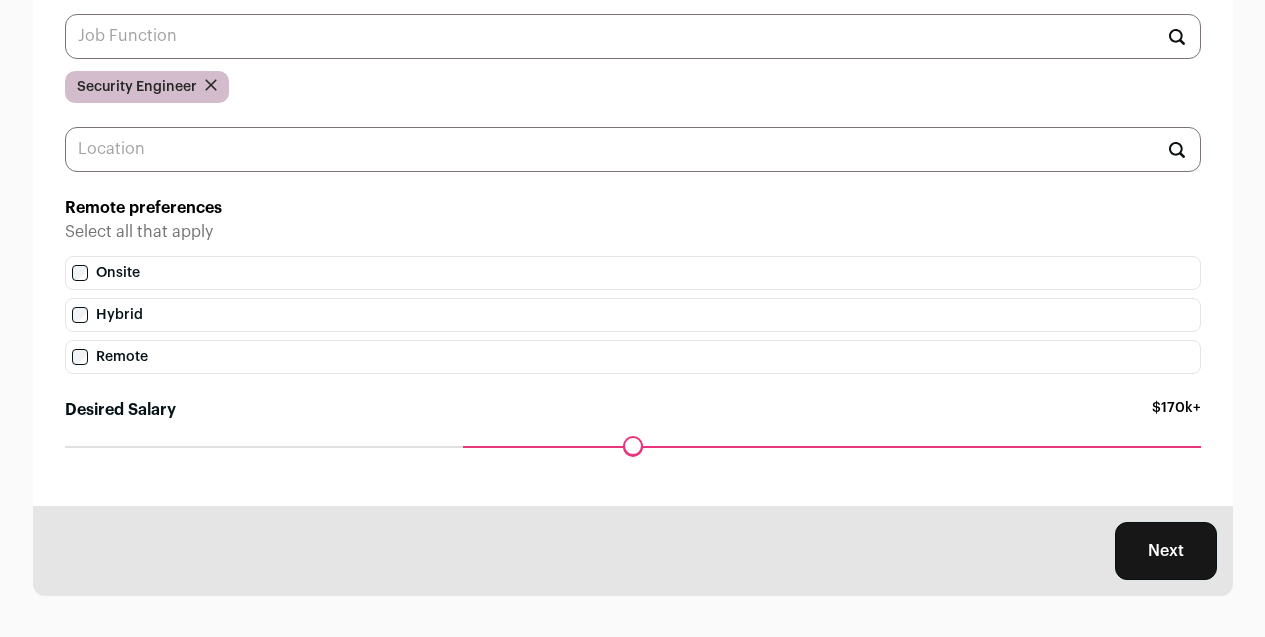 scroll, scrollTop: 233, scrollLeft: 0, axis: vertical 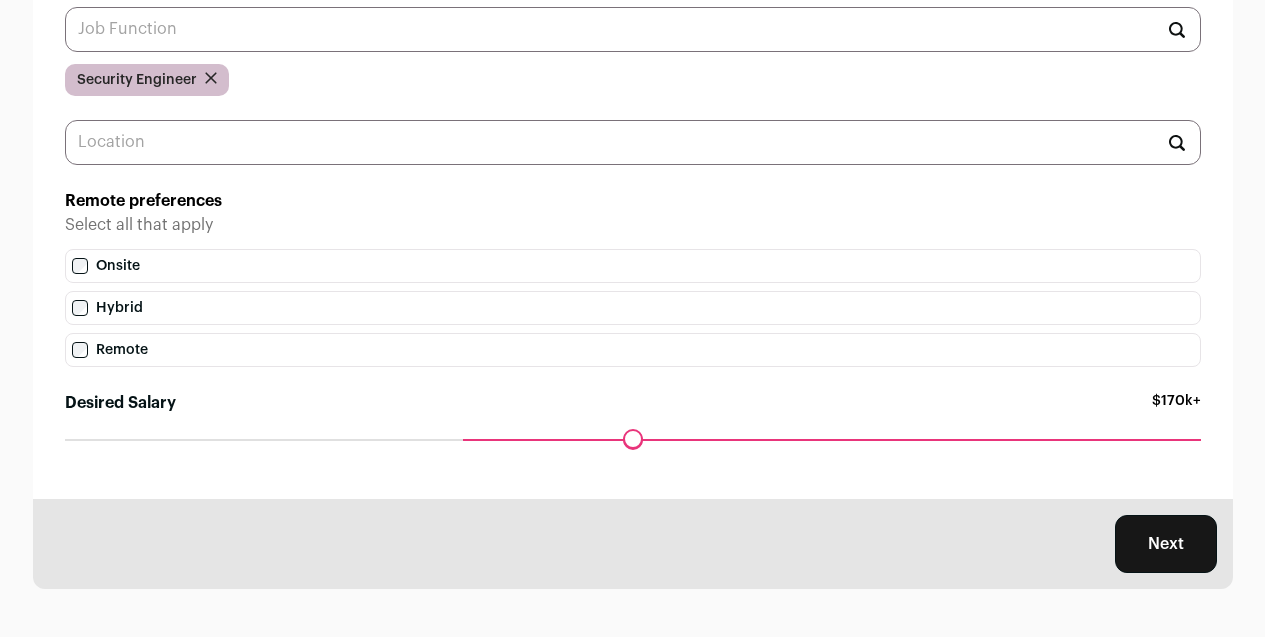 click on "Next" at bounding box center [1166, 544] 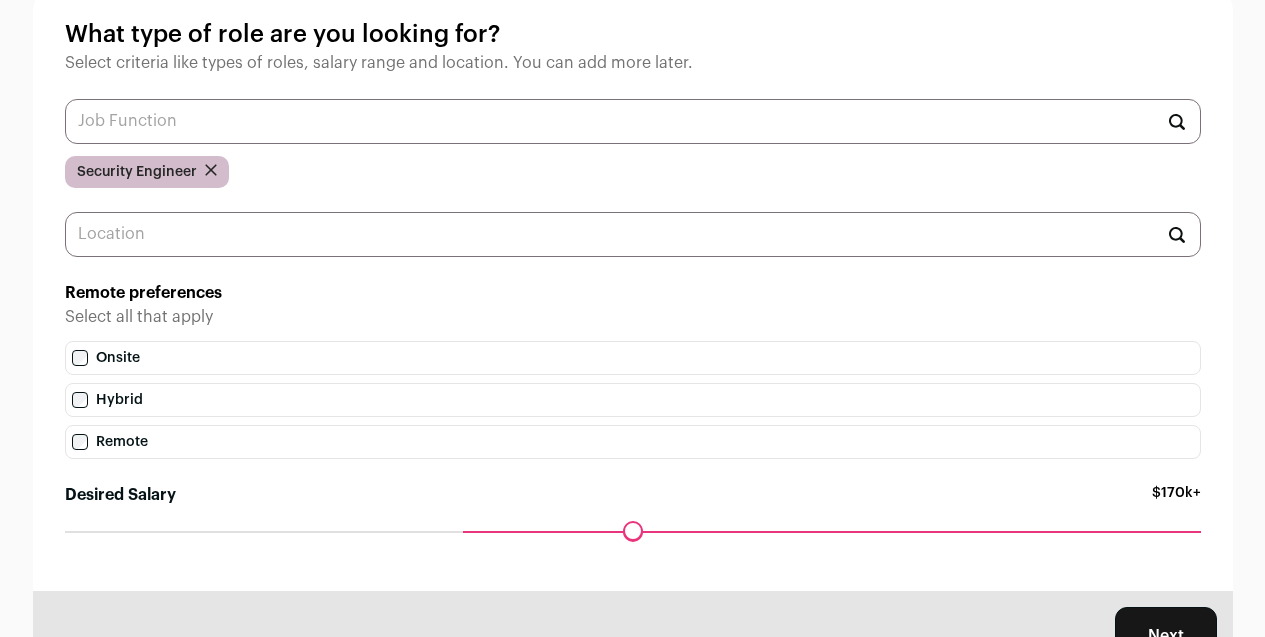 scroll, scrollTop: 233, scrollLeft: 0, axis: vertical 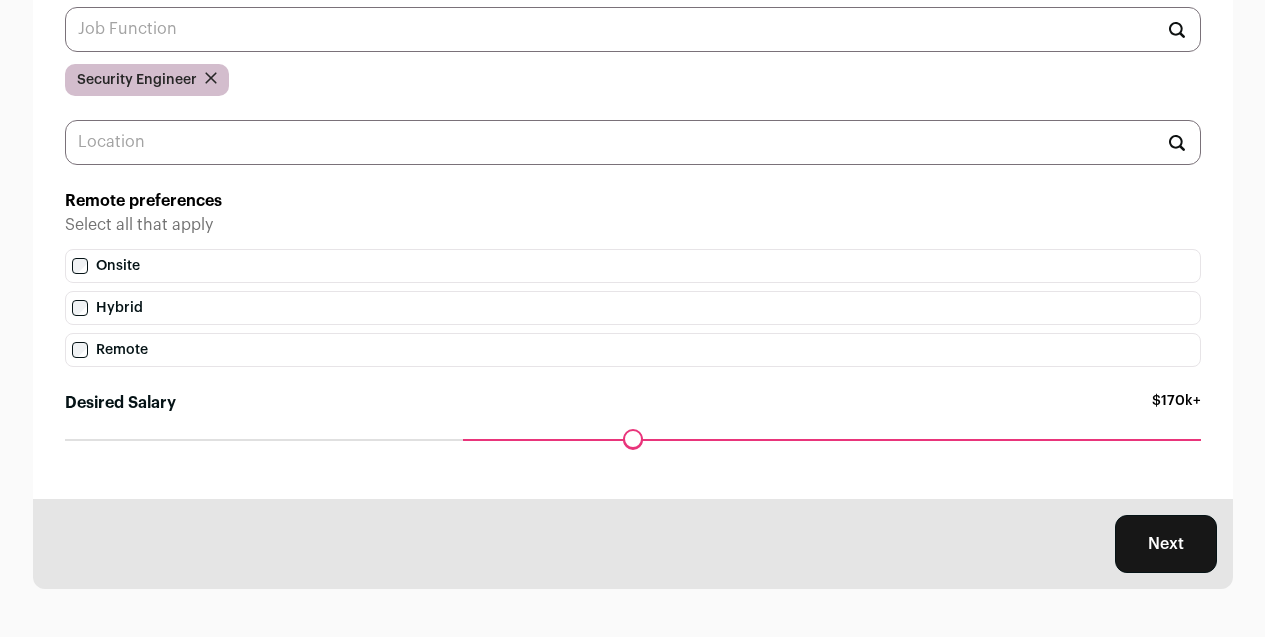 click on "What type of role are you looking for?
Select criteria like types of roles, salary range and location. You can add more later.
Security Engineer
Remote preferences
Select all that apply
Onsite
Hybrid
Remote
Desired Salary
$170k+
Maximum desired salary
******" at bounding box center (633, 197) 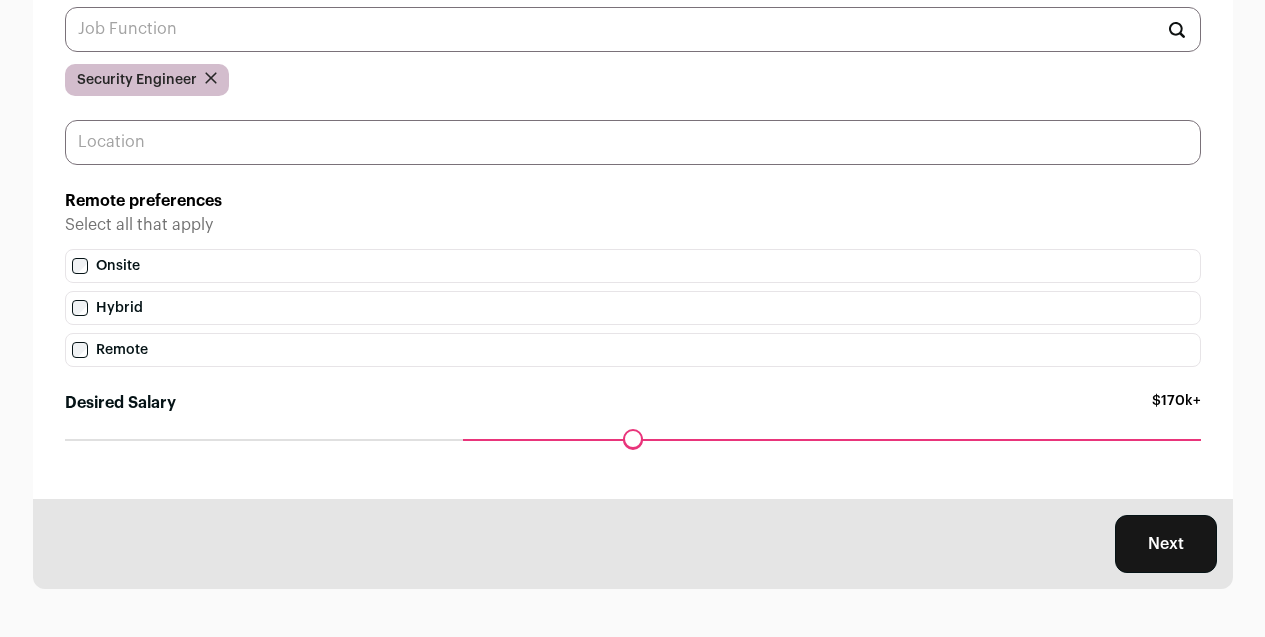 click at bounding box center (633, 142) 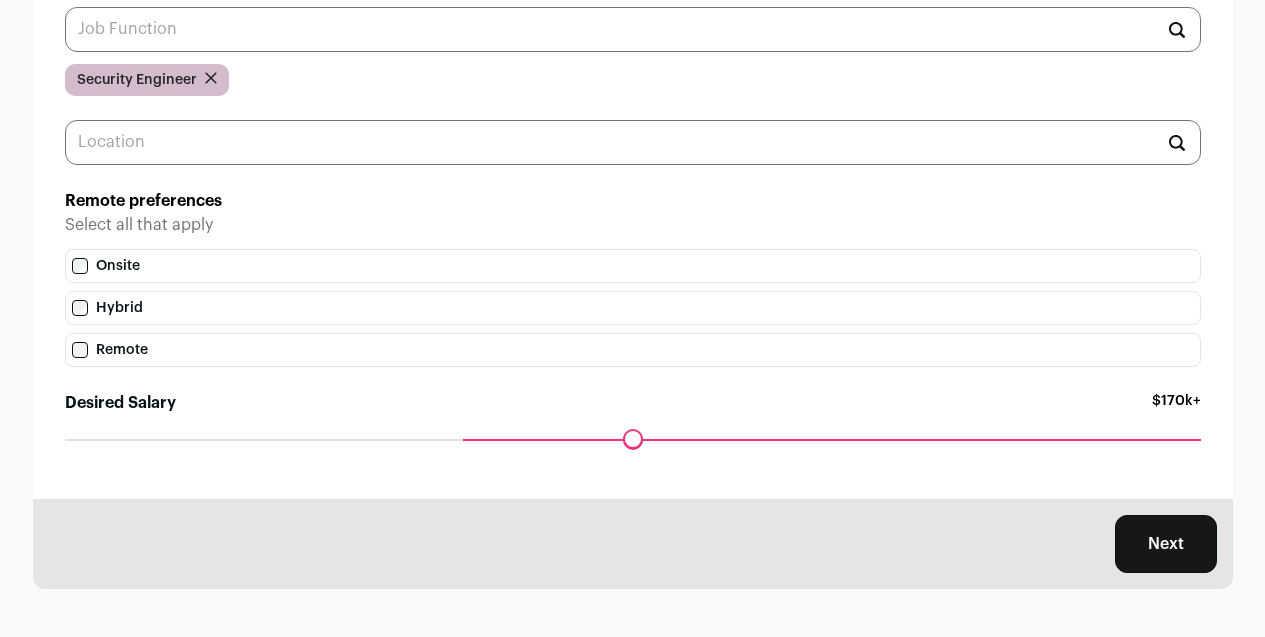 click on "Next" at bounding box center (1166, 544) 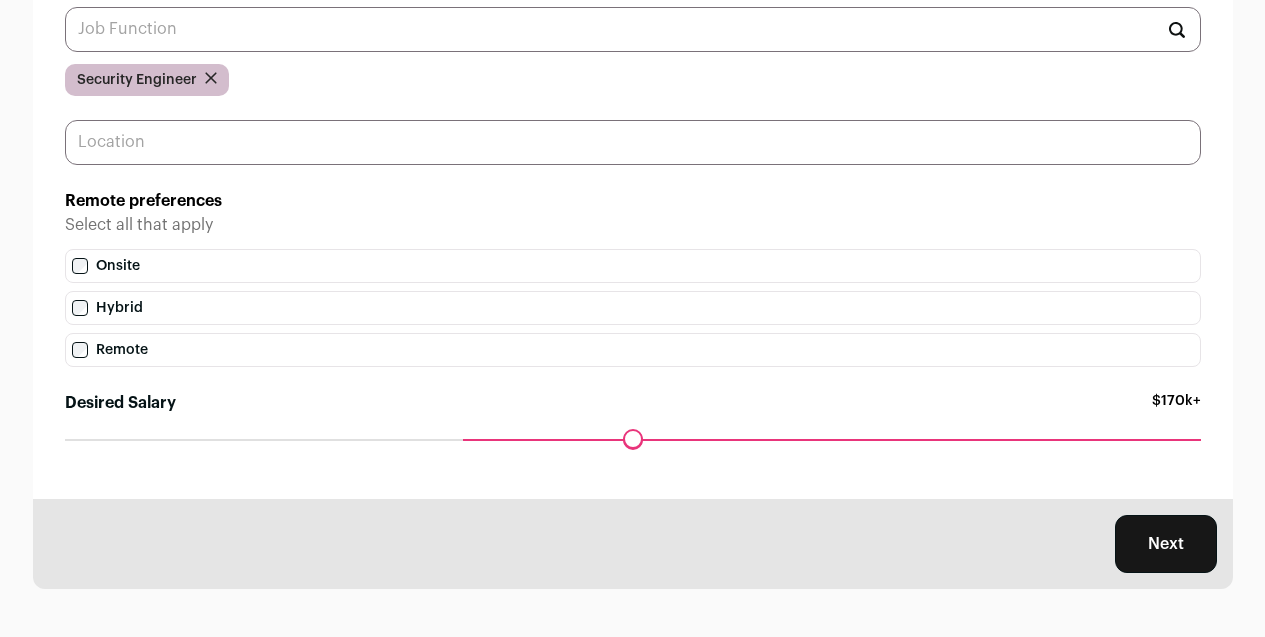 click at bounding box center [633, 142] 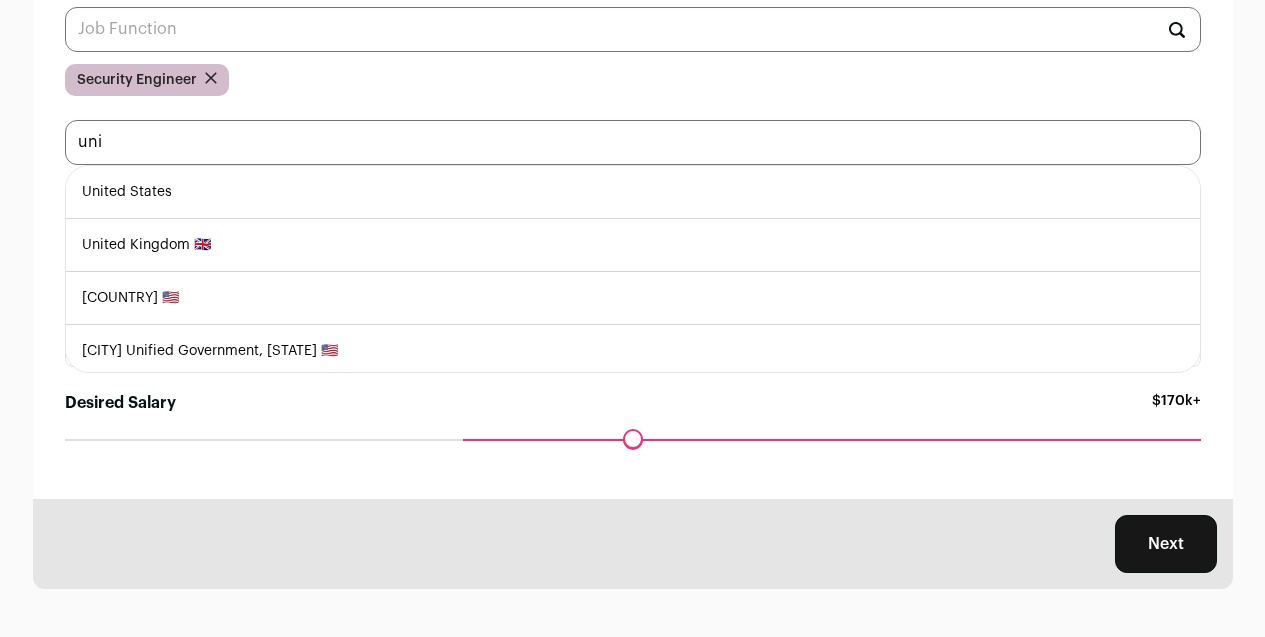 type on "uni" 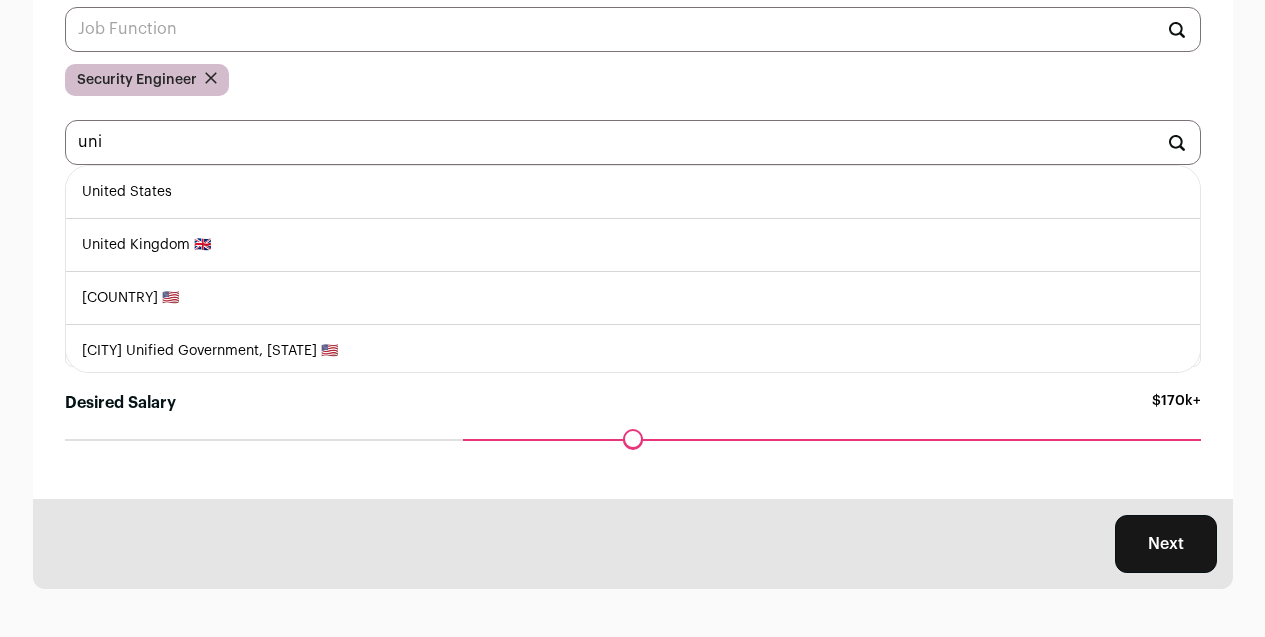 click on "United States" at bounding box center (633, 192) 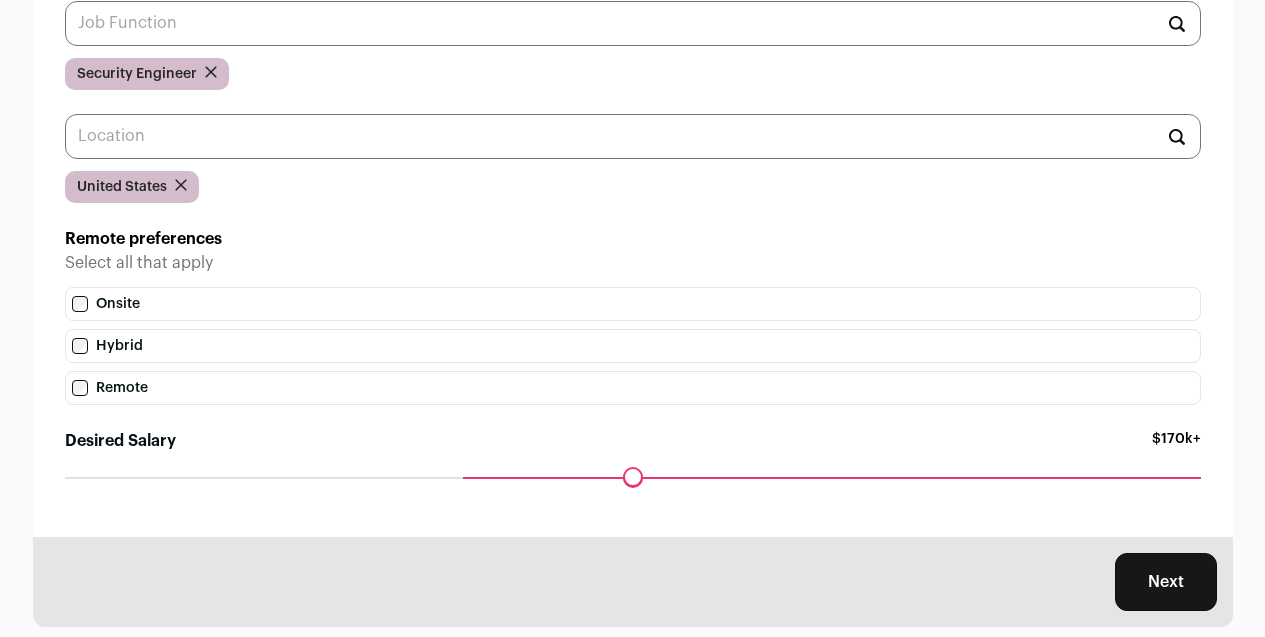 click on "Next" at bounding box center [1166, 582] 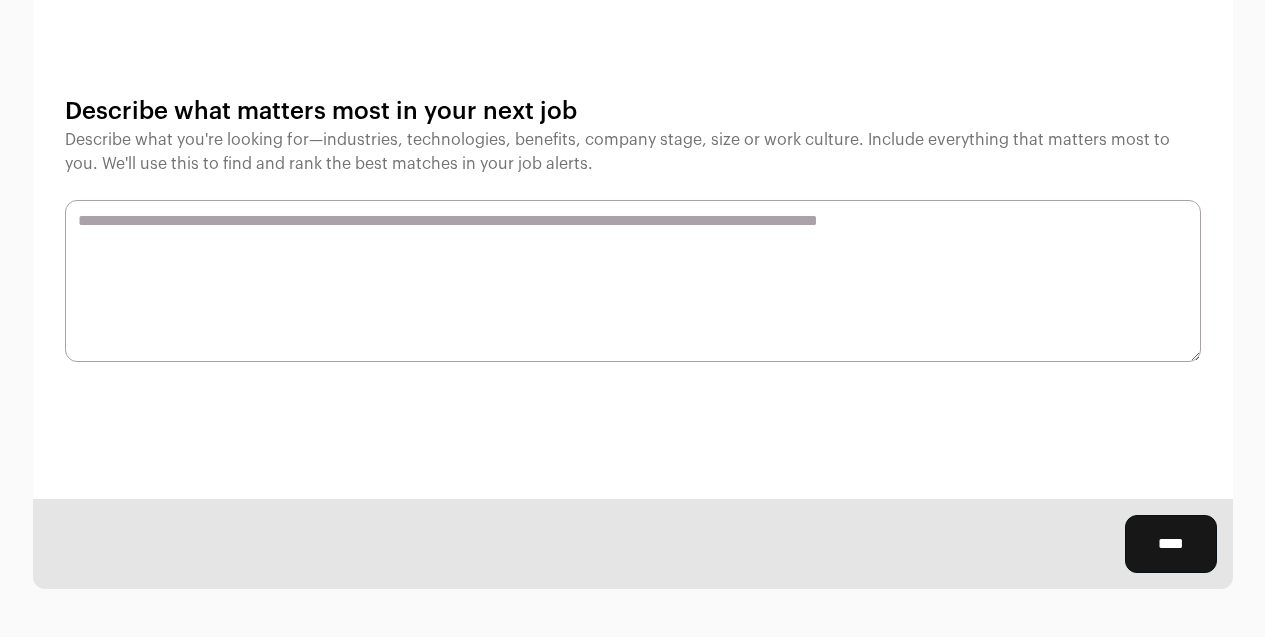 scroll, scrollTop: 0, scrollLeft: 0, axis: both 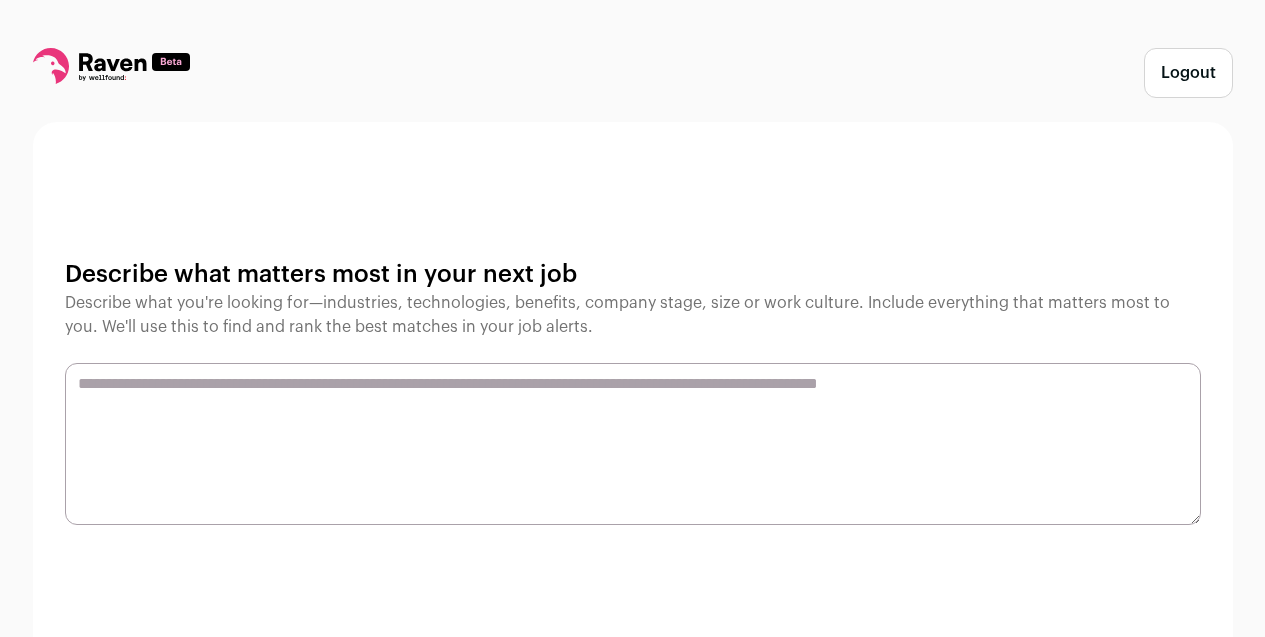 click at bounding box center (633, 444) 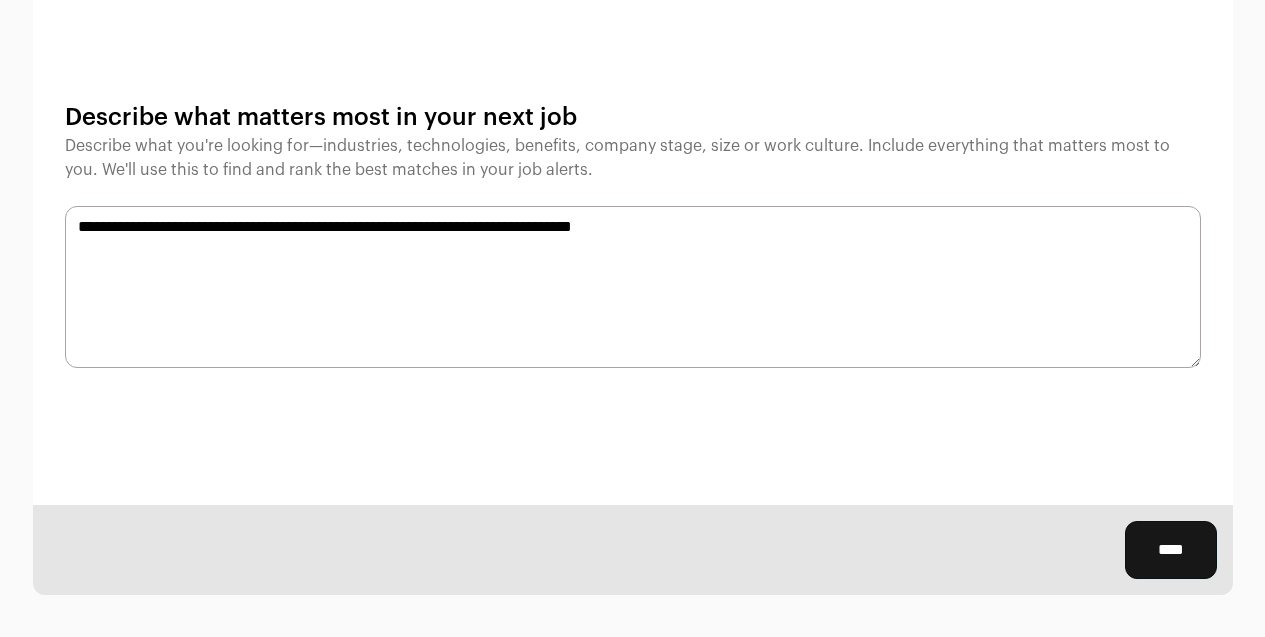 scroll, scrollTop: 163, scrollLeft: 0, axis: vertical 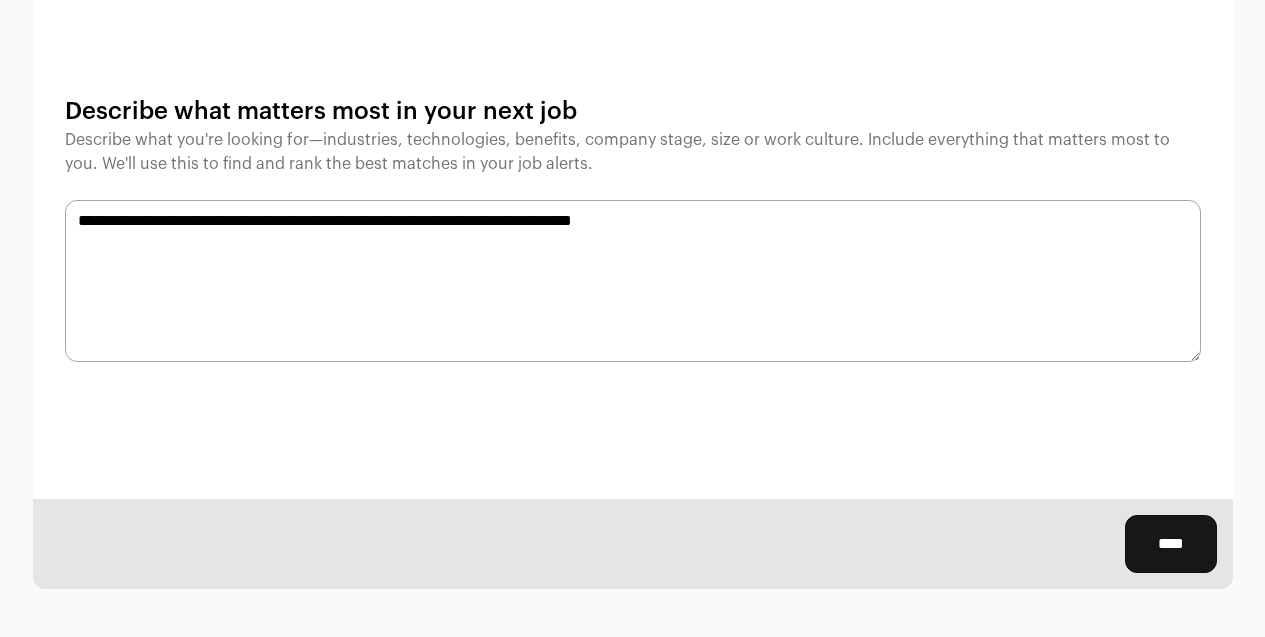 type on "**********" 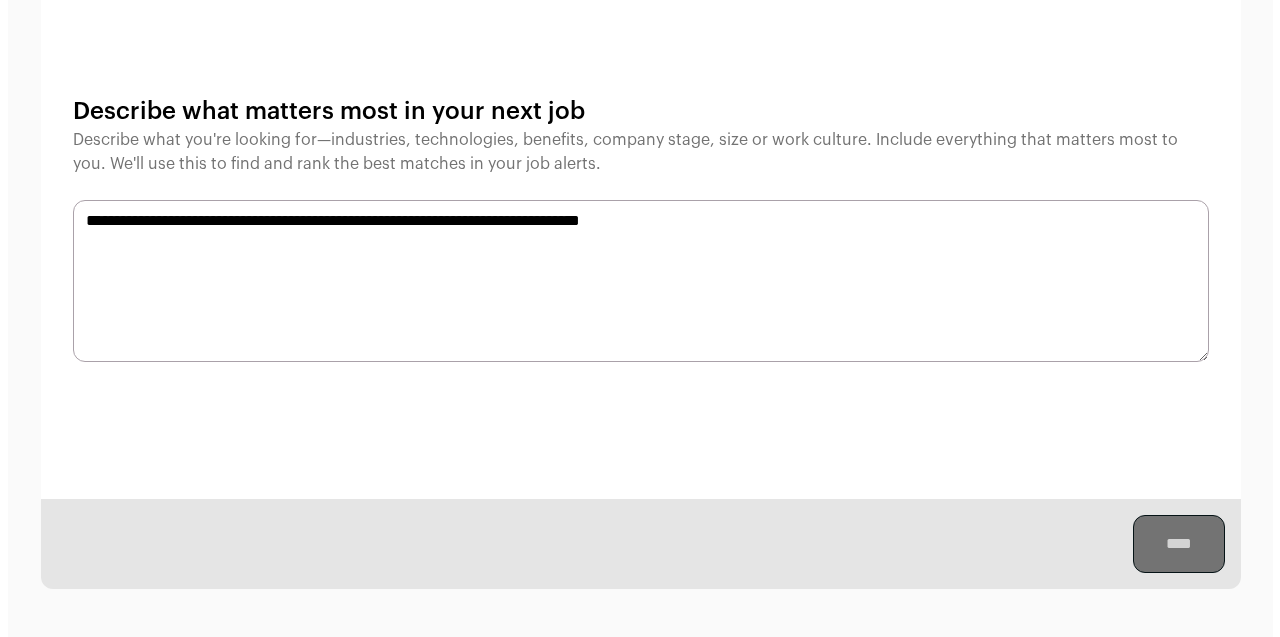 scroll, scrollTop: 0, scrollLeft: 0, axis: both 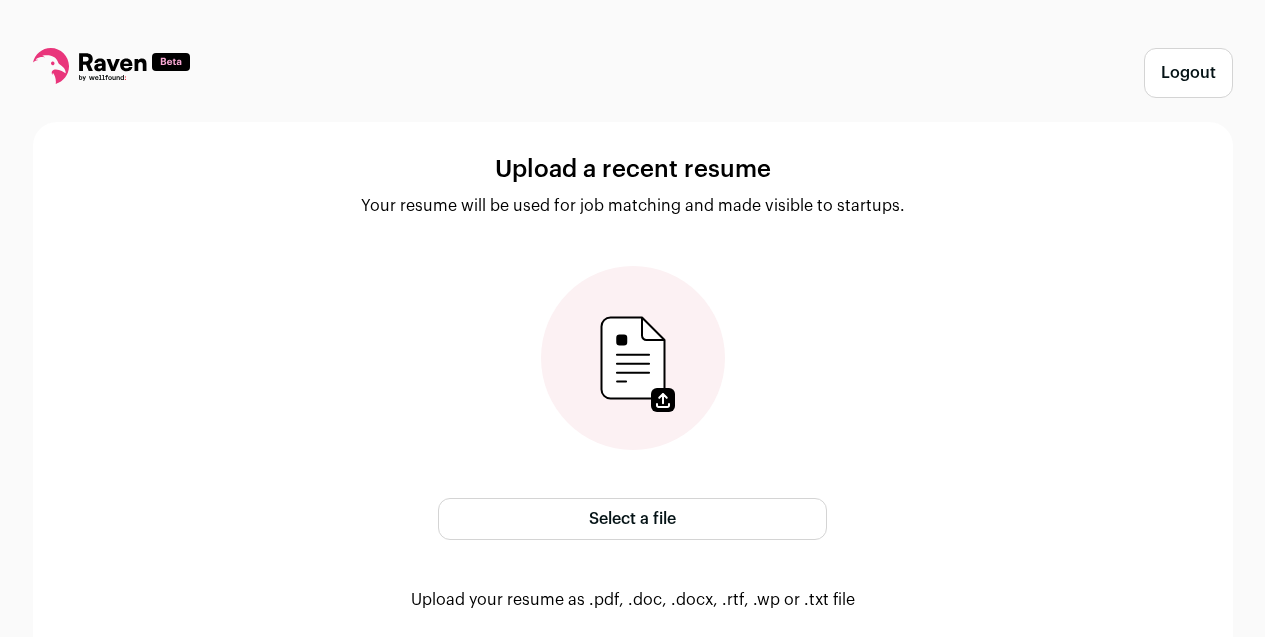 click on "Select a file" at bounding box center (632, 519) 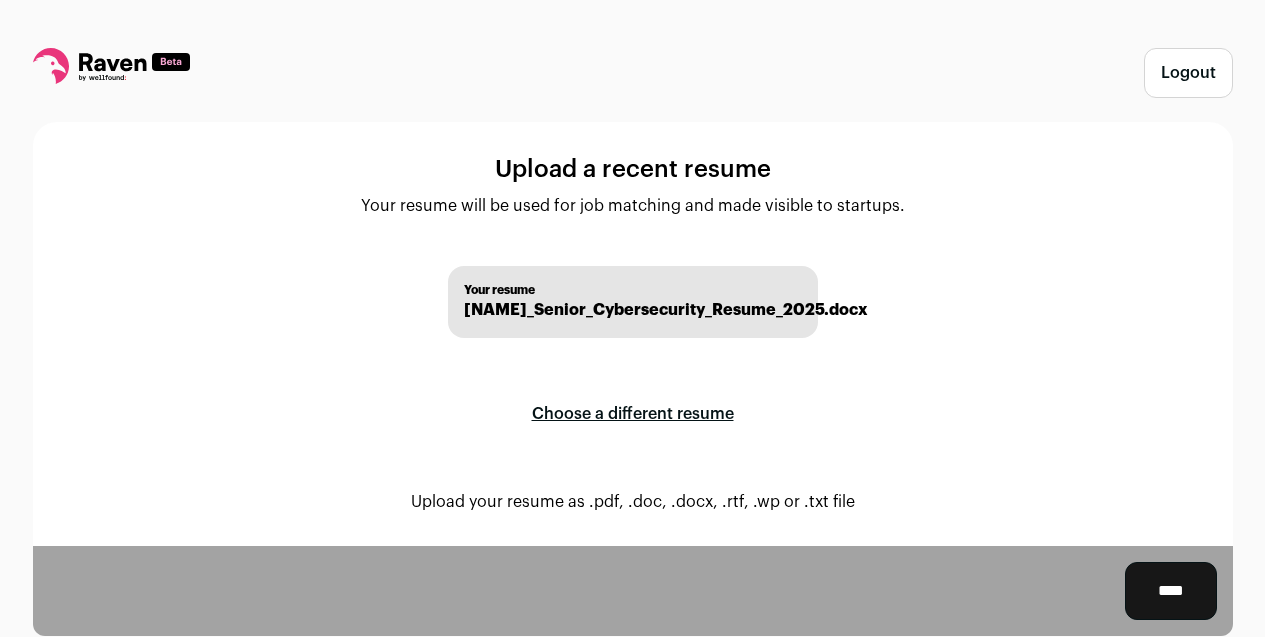 click on "****" at bounding box center [1171, 591] 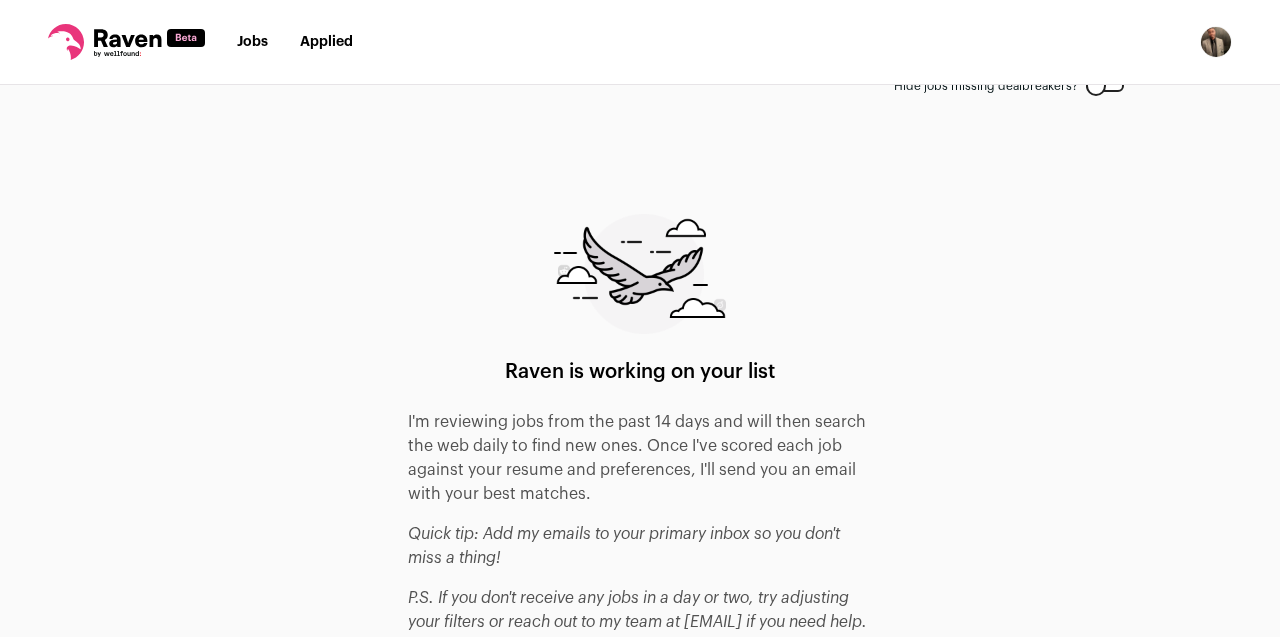 scroll, scrollTop: 155, scrollLeft: 0, axis: vertical 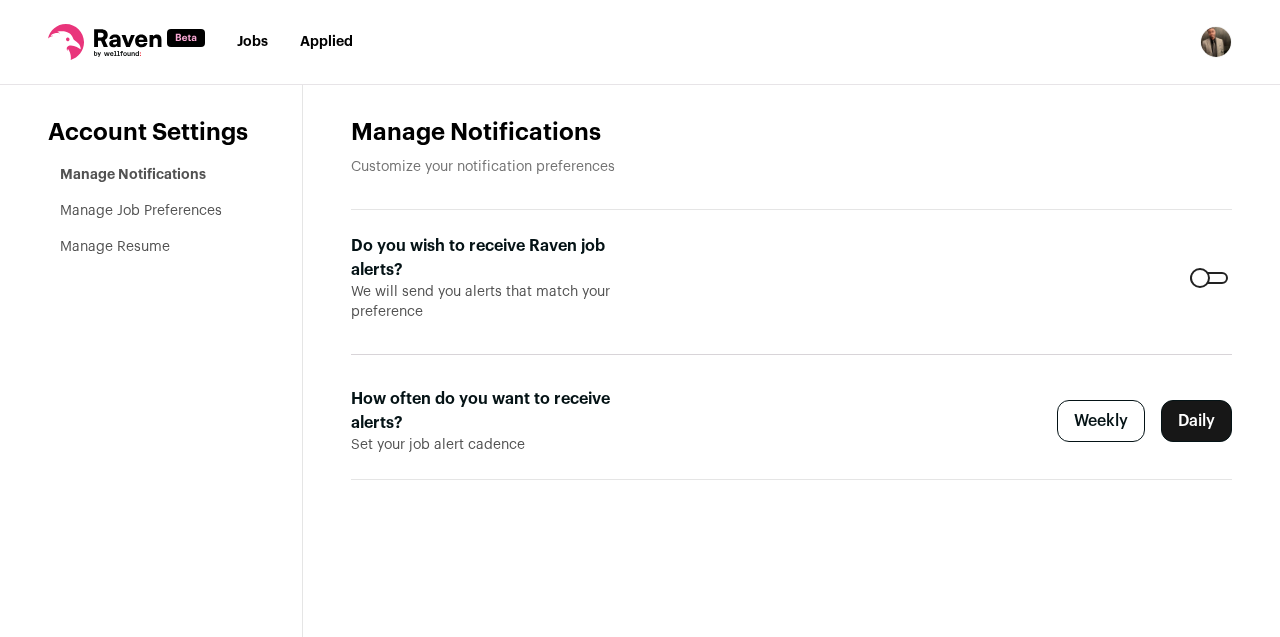 click on "Daily" at bounding box center (1196, 421) 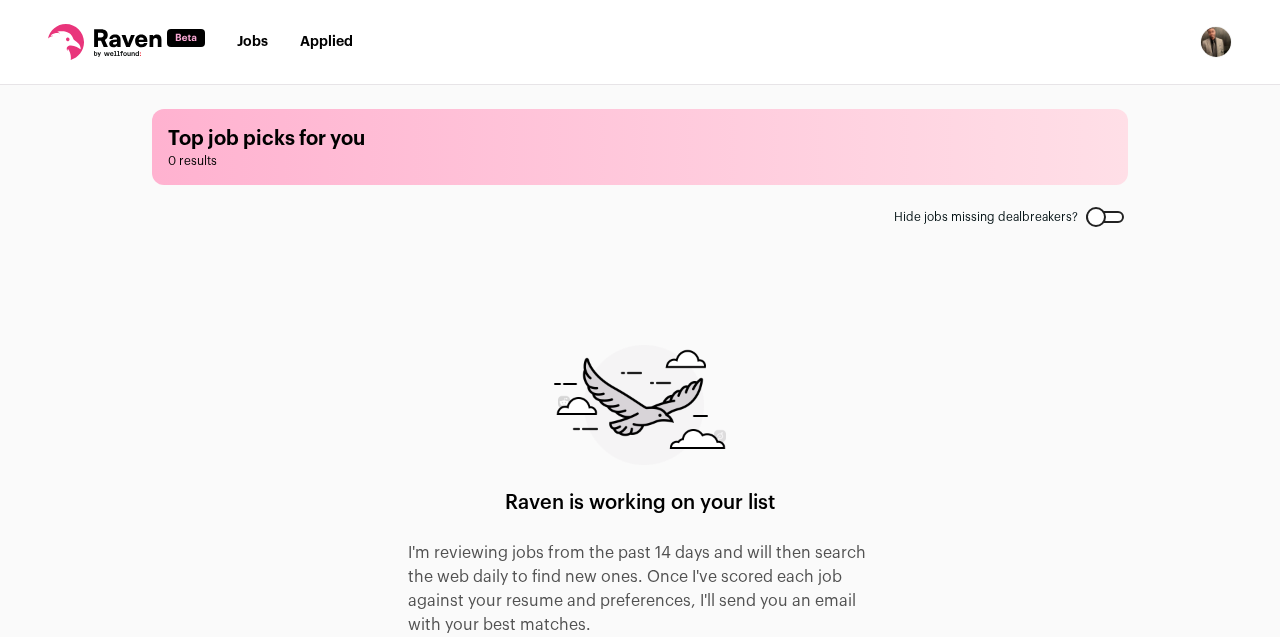 click on "Applied" at bounding box center (326, 42) 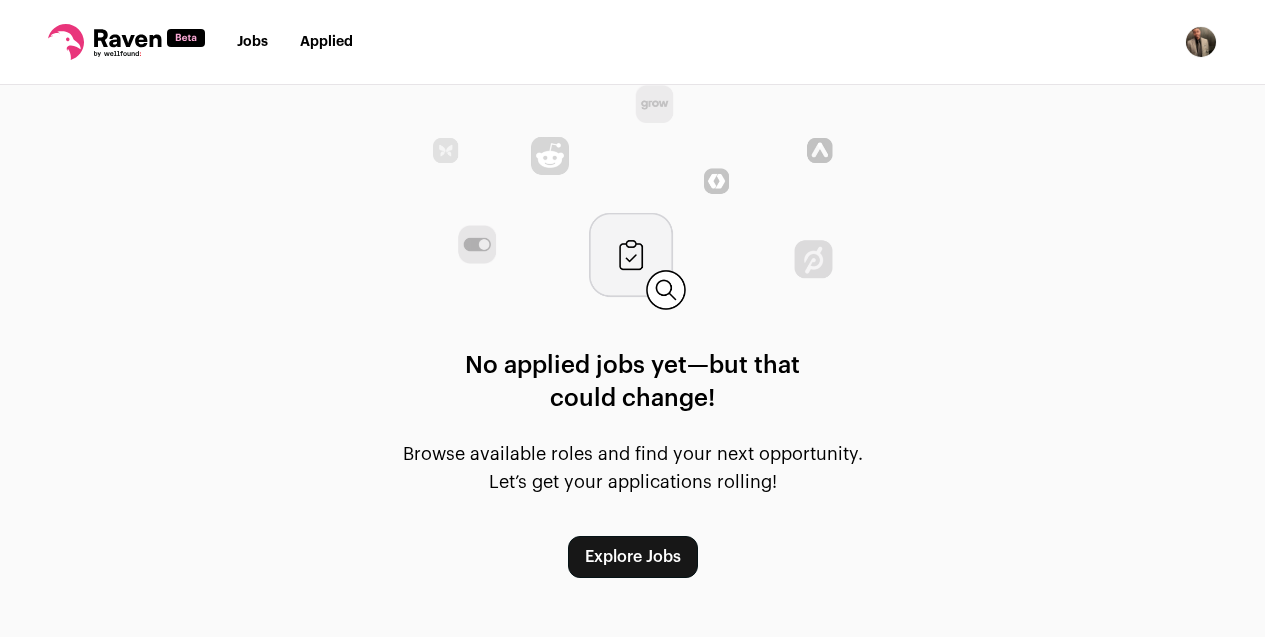 click on "Jobs" at bounding box center (252, 42) 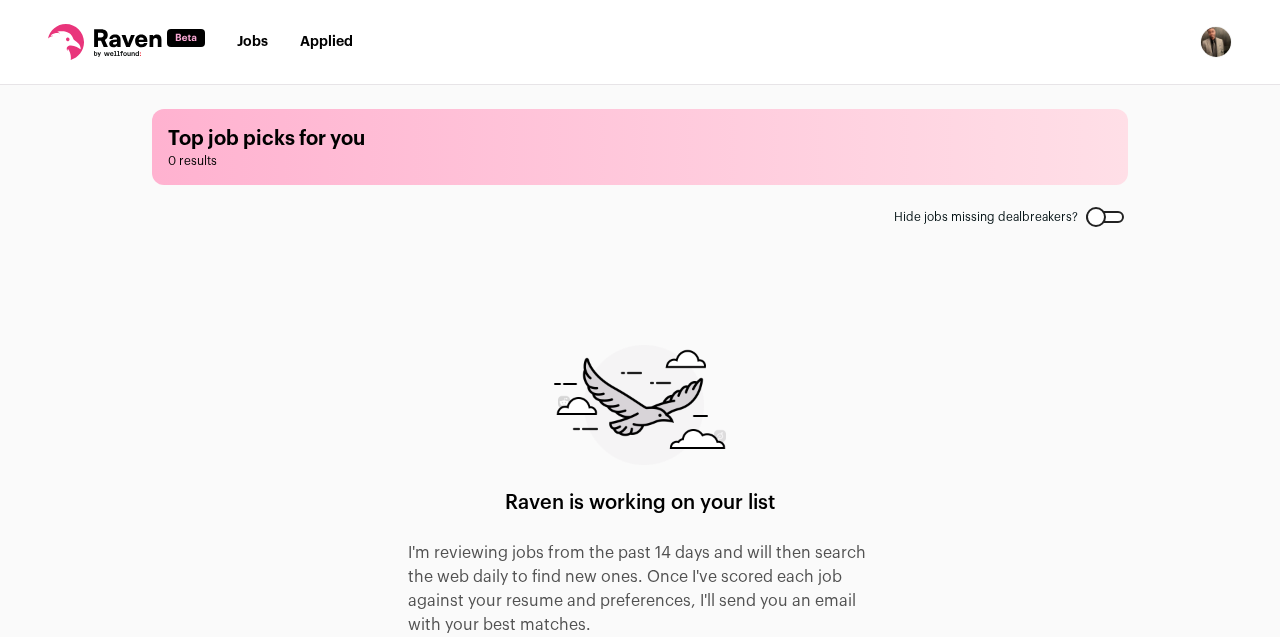 click on "Top job picks for you" at bounding box center [640, 139] 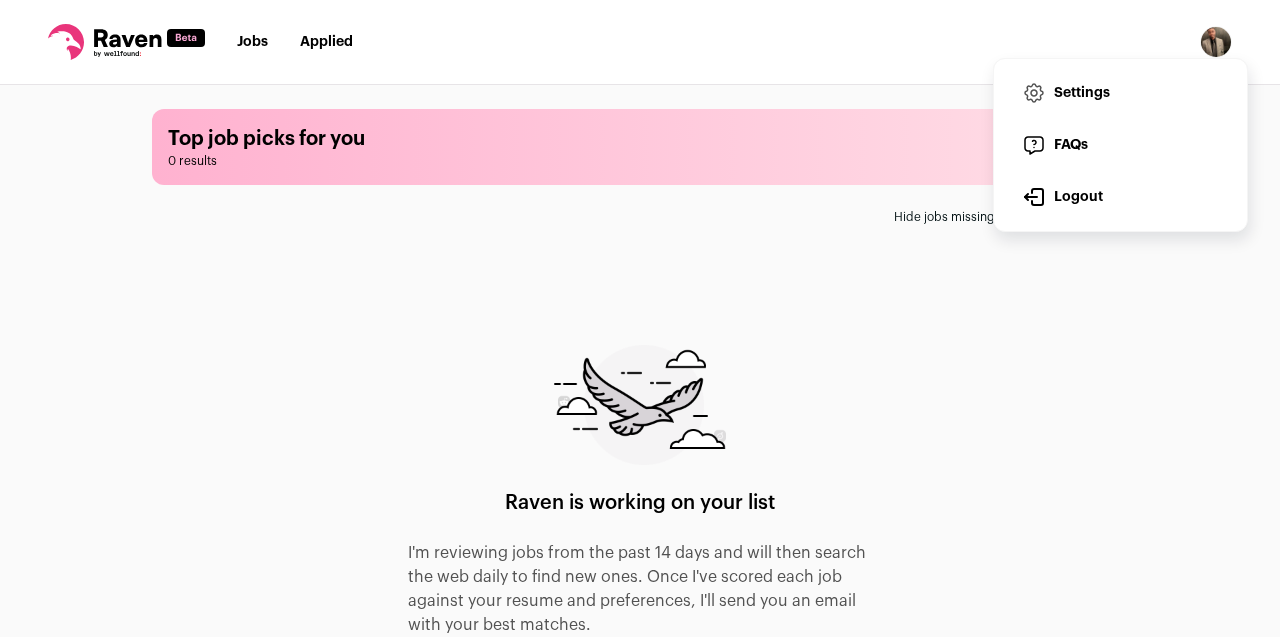 click at bounding box center [1216, 42] 